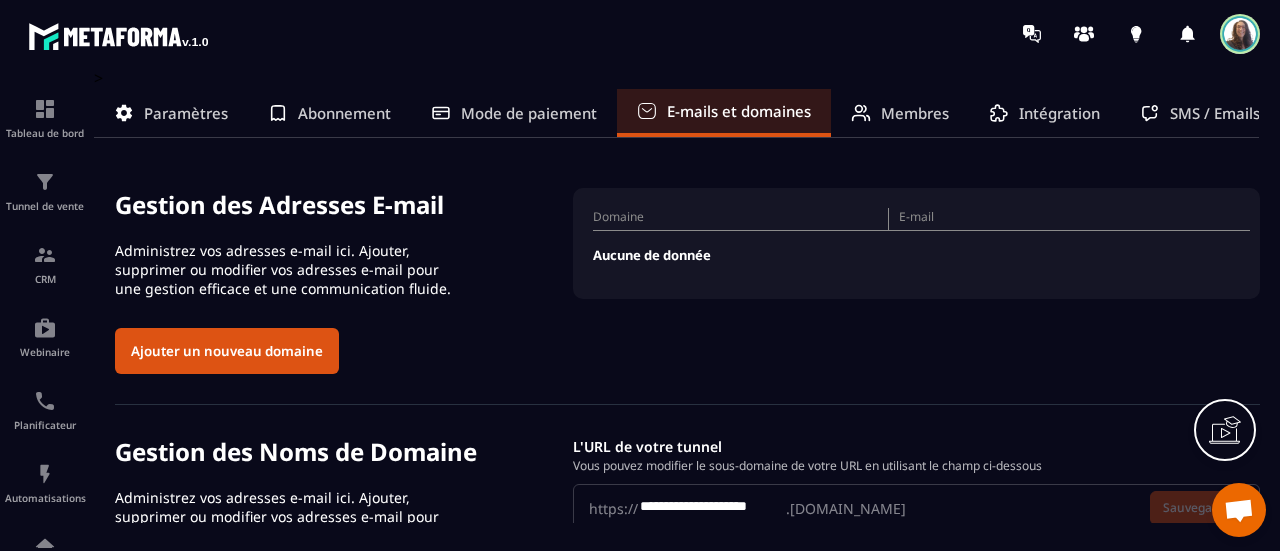 scroll, scrollTop: 0, scrollLeft: 0, axis: both 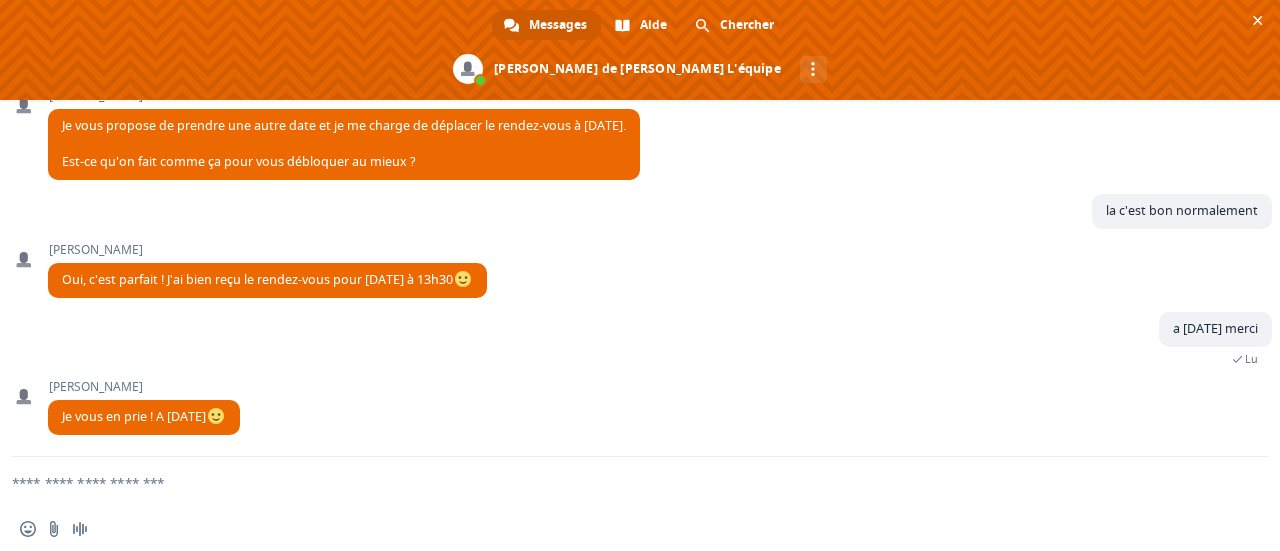click at bounding box center (616, 482) 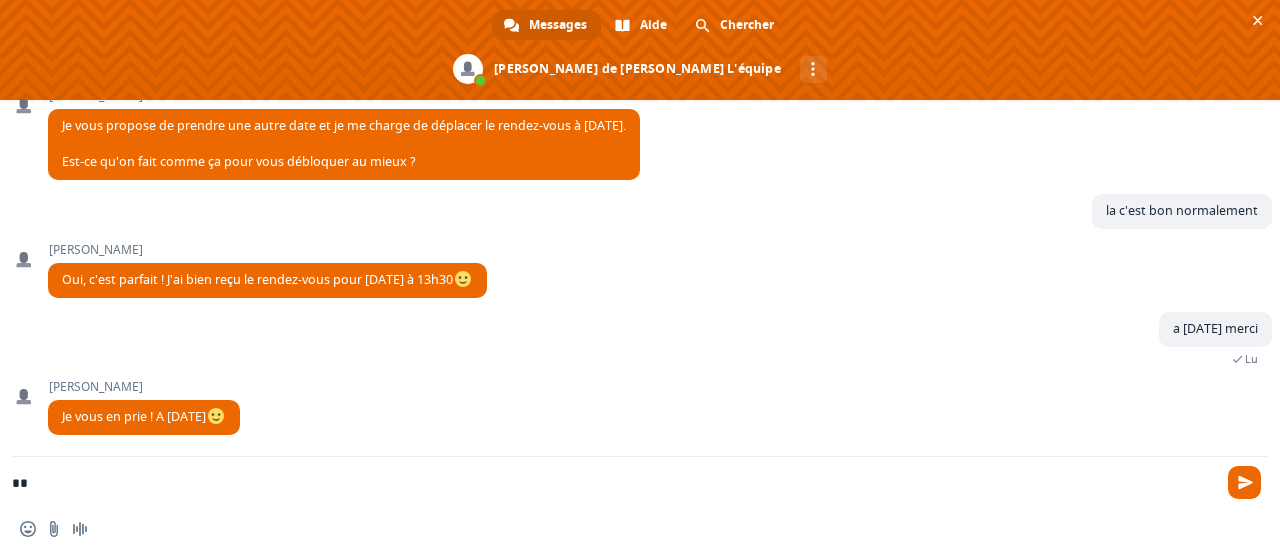 type on "*" 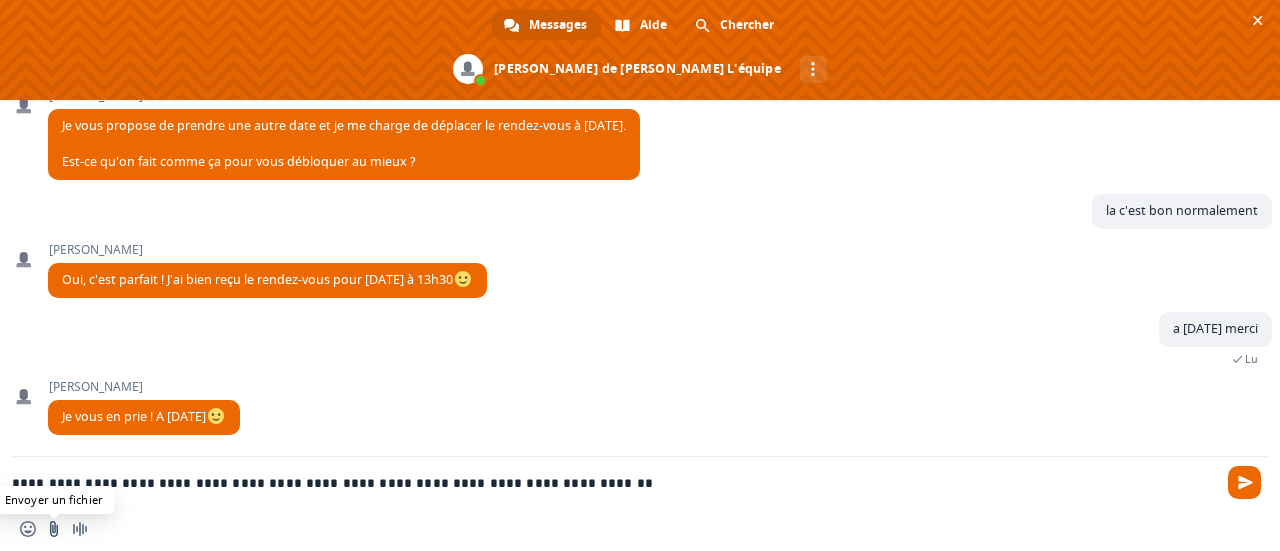 type on "**********" 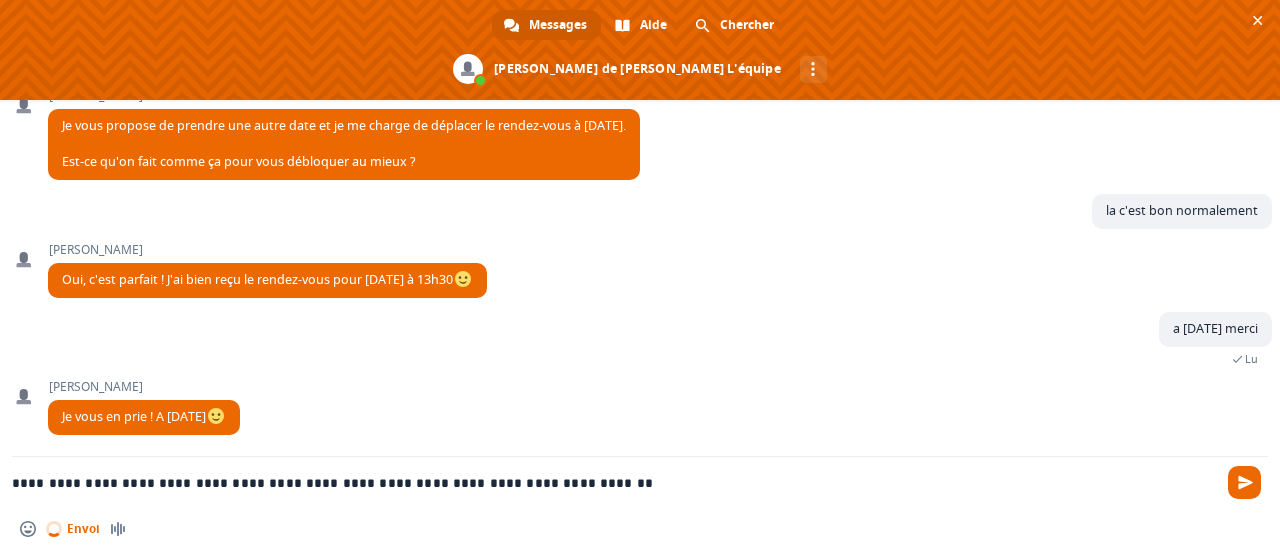 type 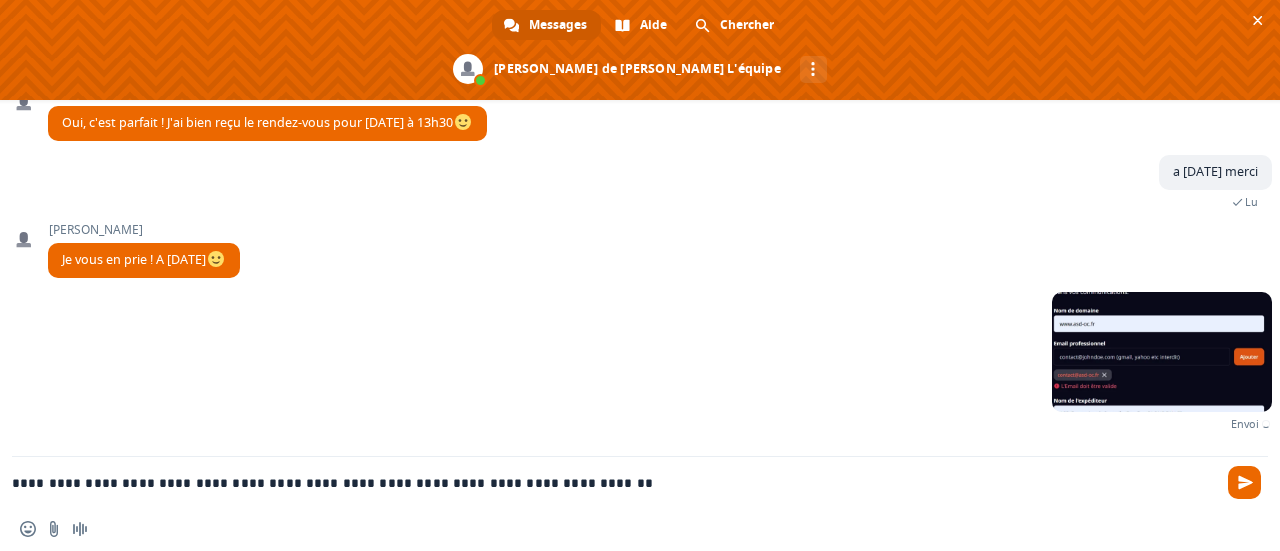 scroll, scrollTop: 1081, scrollLeft: 0, axis: vertical 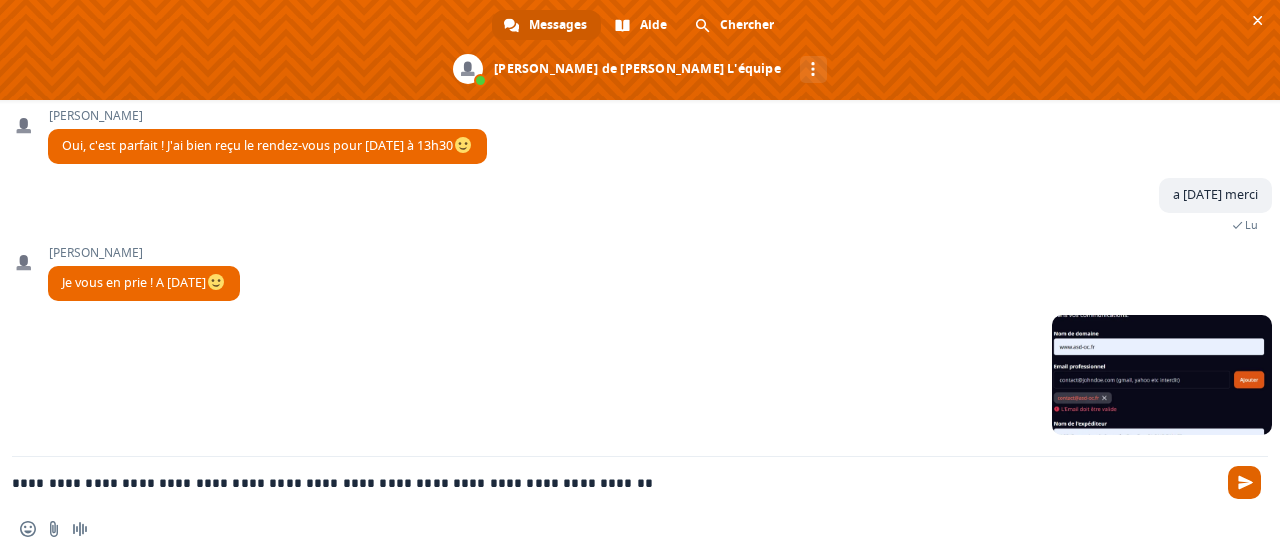 click at bounding box center [1245, 482] 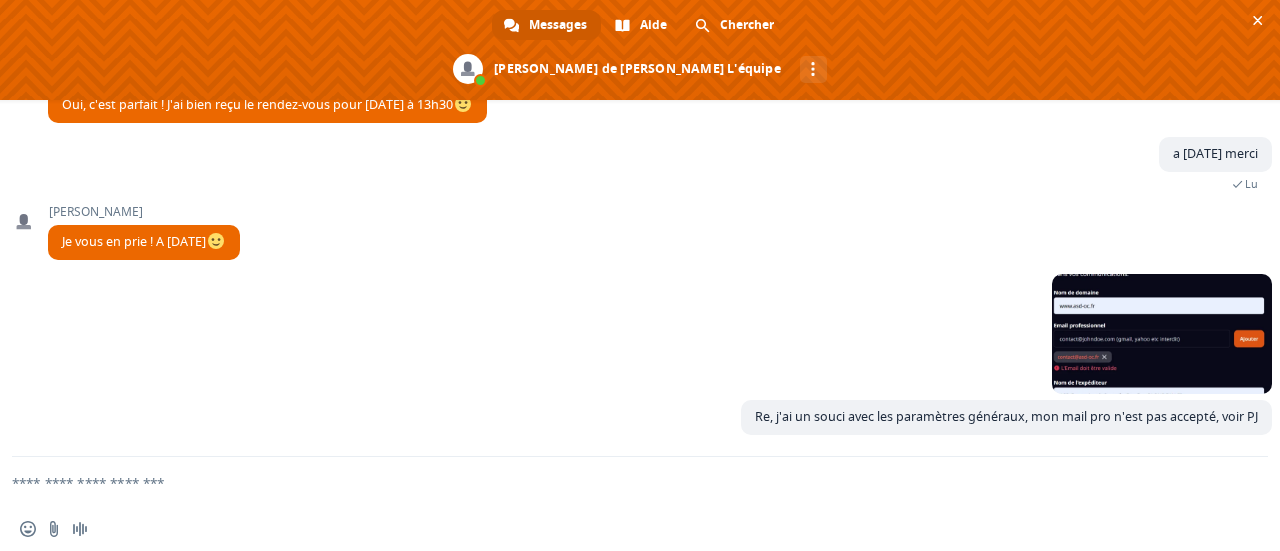 scroll, scrollTop: 1249, scrollLeft: 0, axis: vertical 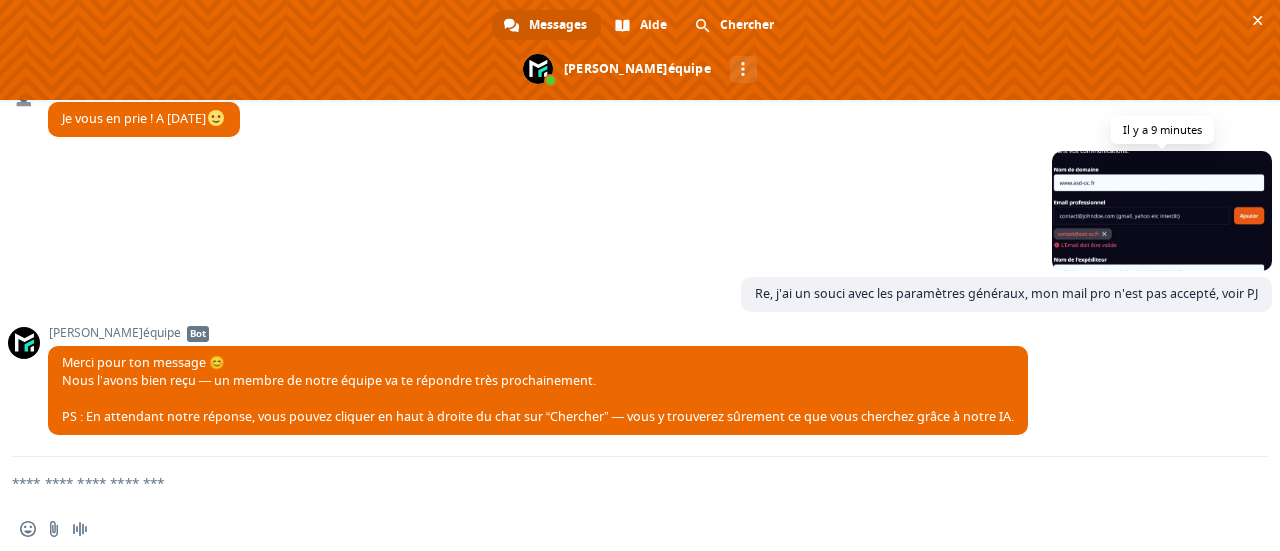 click at bounding box center [1162, 211] 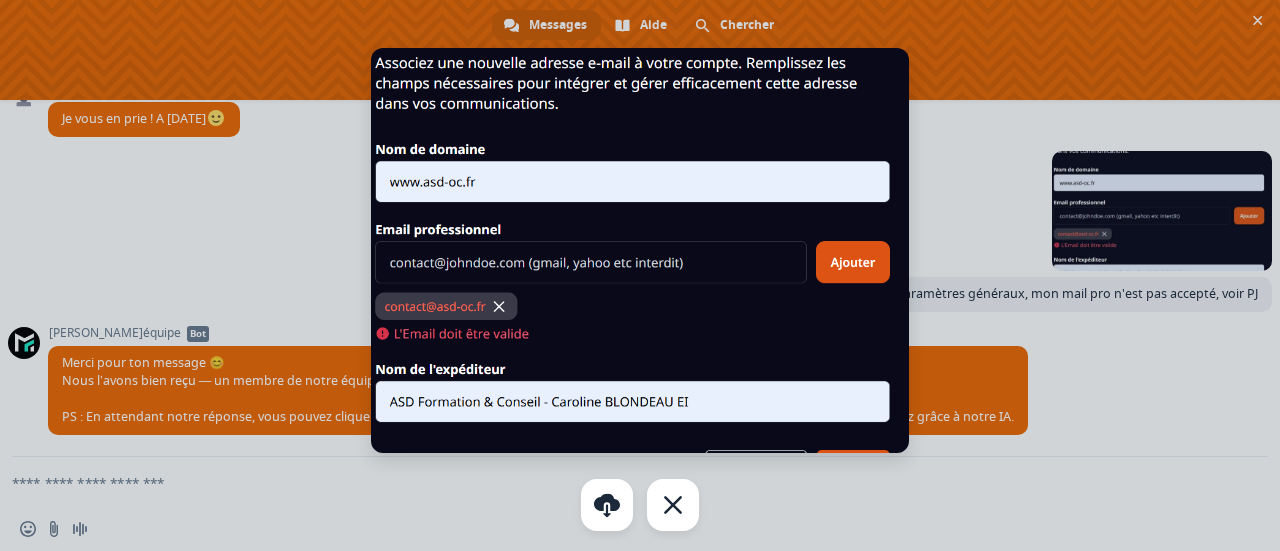 click at bounding box center [640, 275] 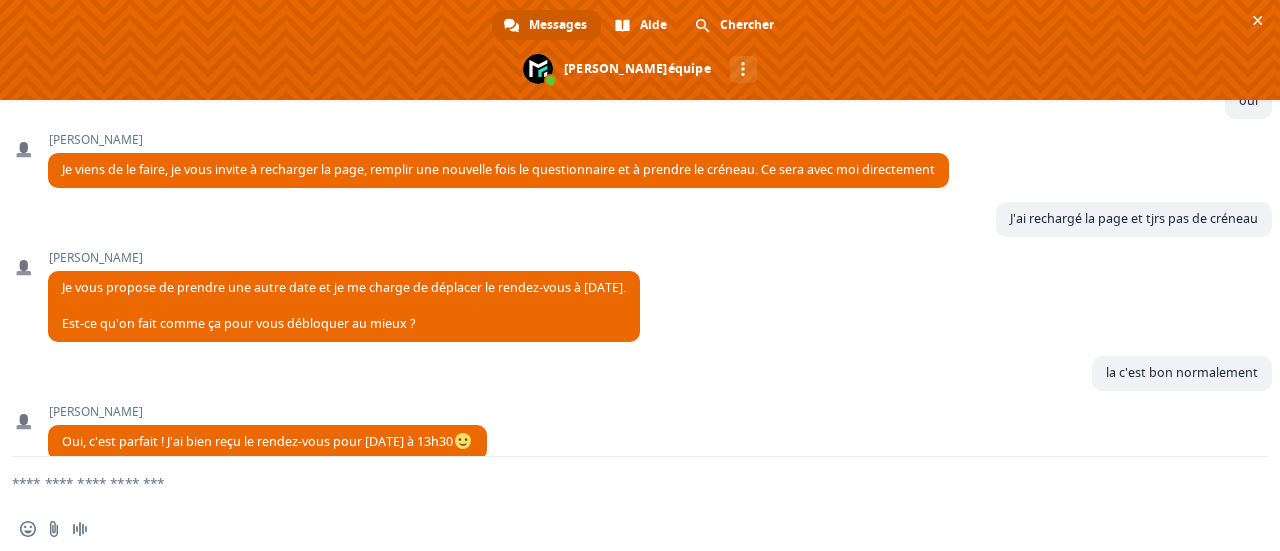 scroll, scrollTop: 1249, scrollLeft: 0, axis: vertical 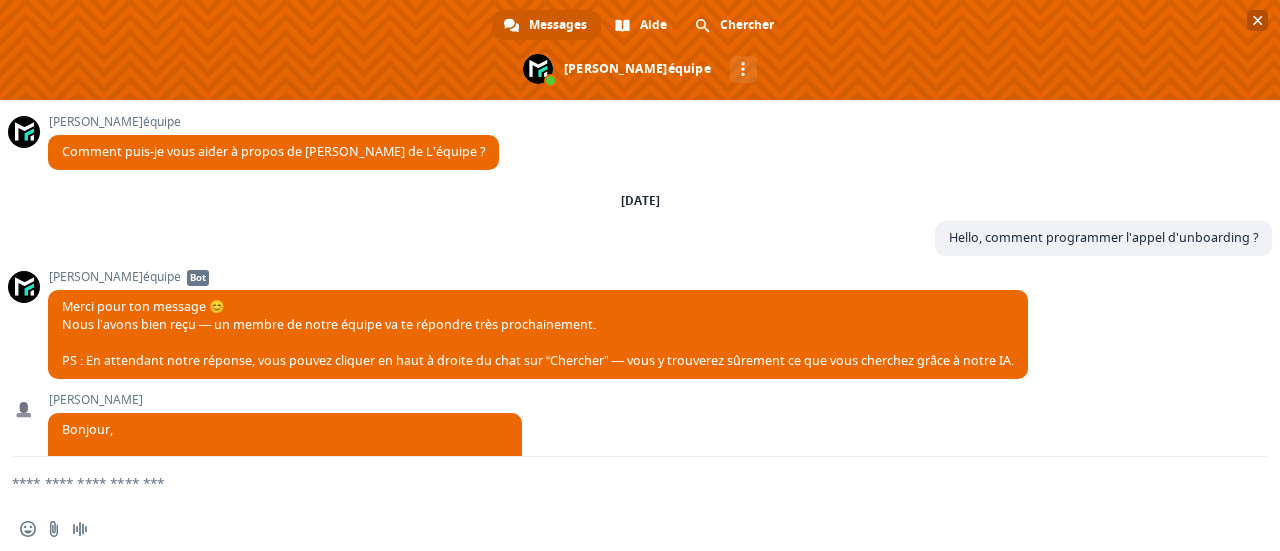 click at bounding box center [1258, 20] 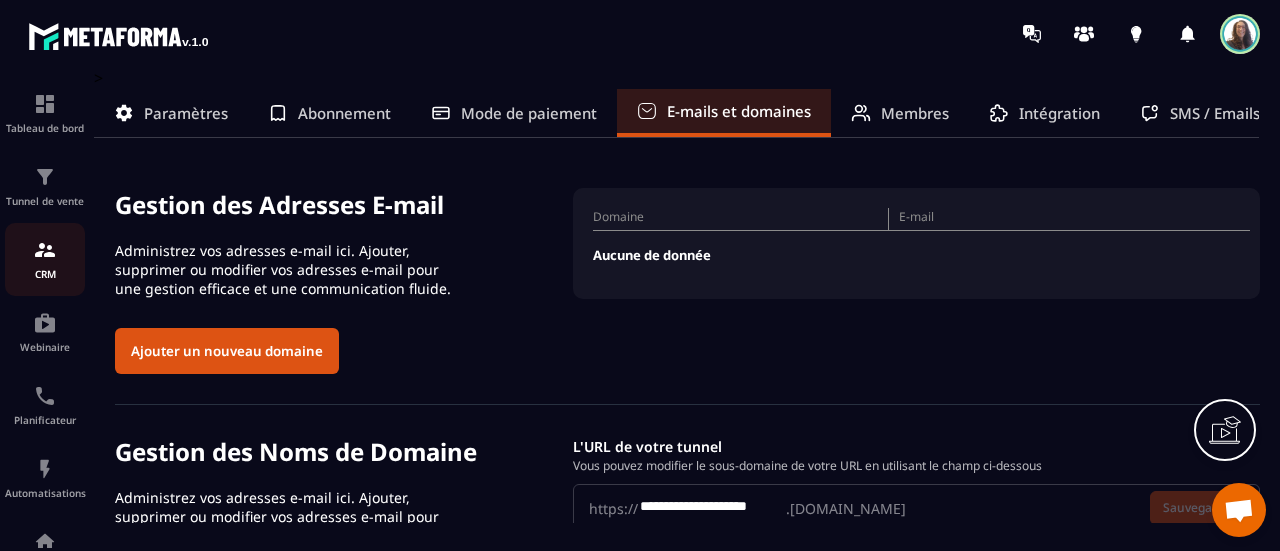 scroll, scrollTop: 0, scrollLeft: 0, axis: both 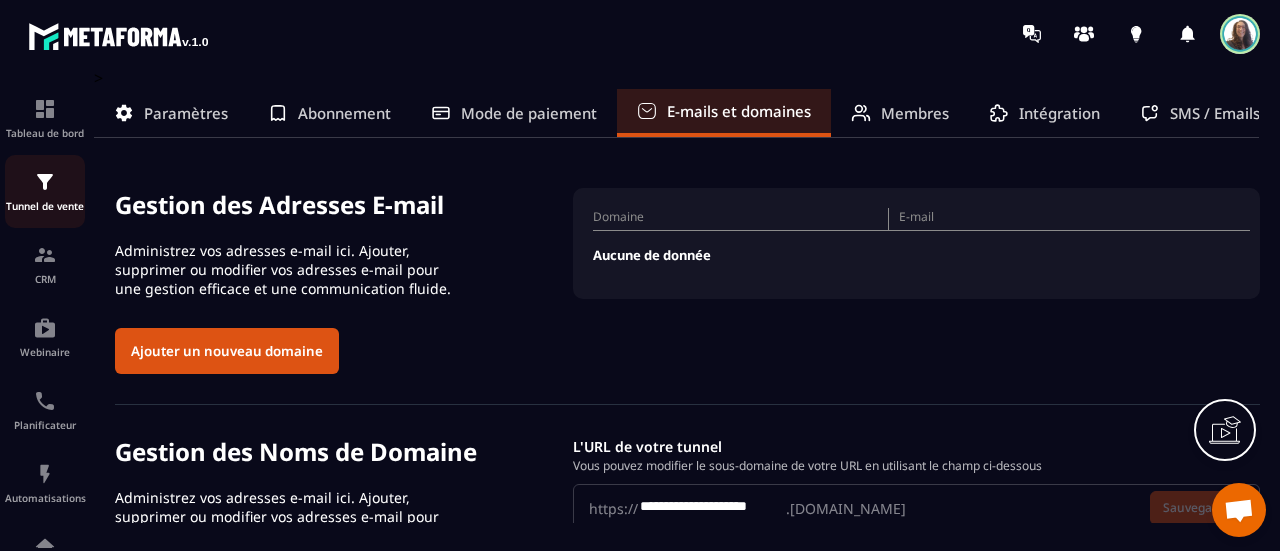 click at bounding box center (45, 182) 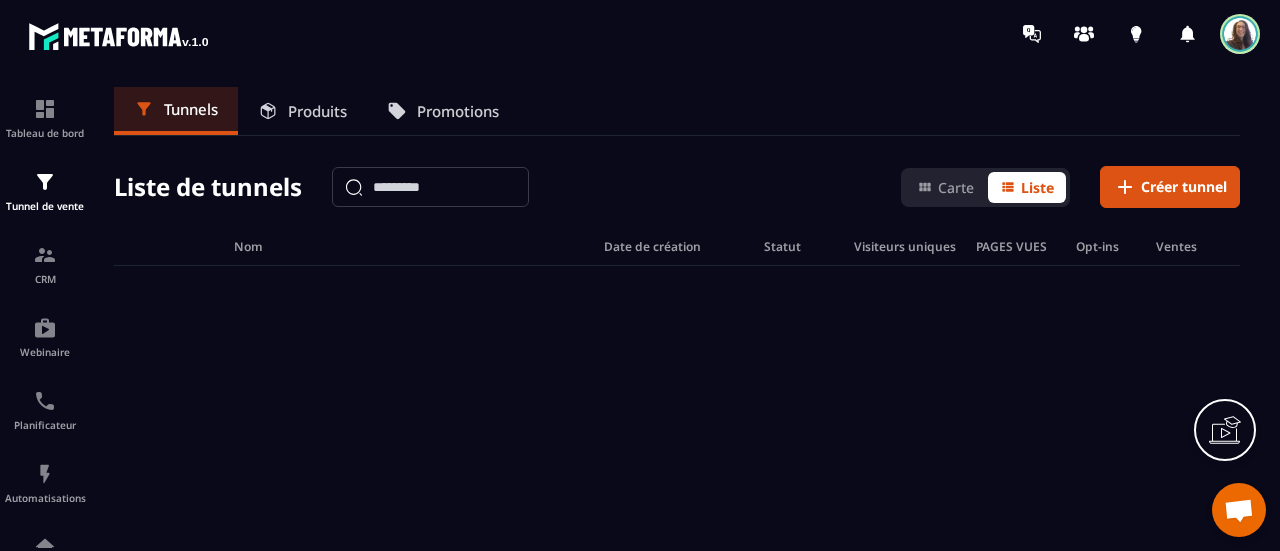 click on "Produits" at bounding box center [317, 111] 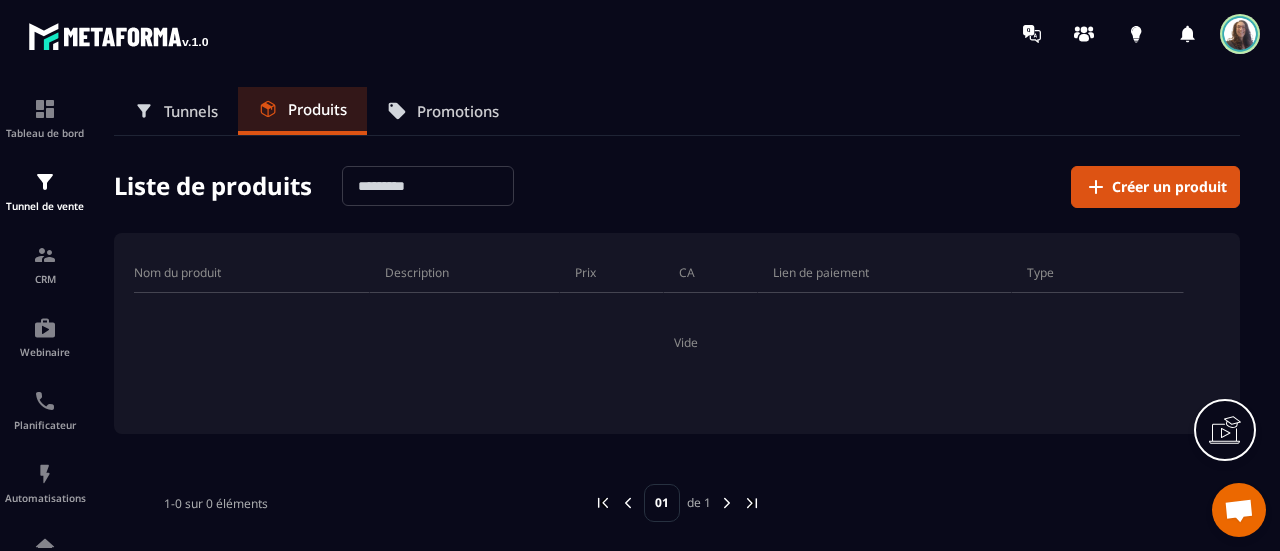 scroll, scrollTop: 26, scrollLeft: 0, axis: vertical 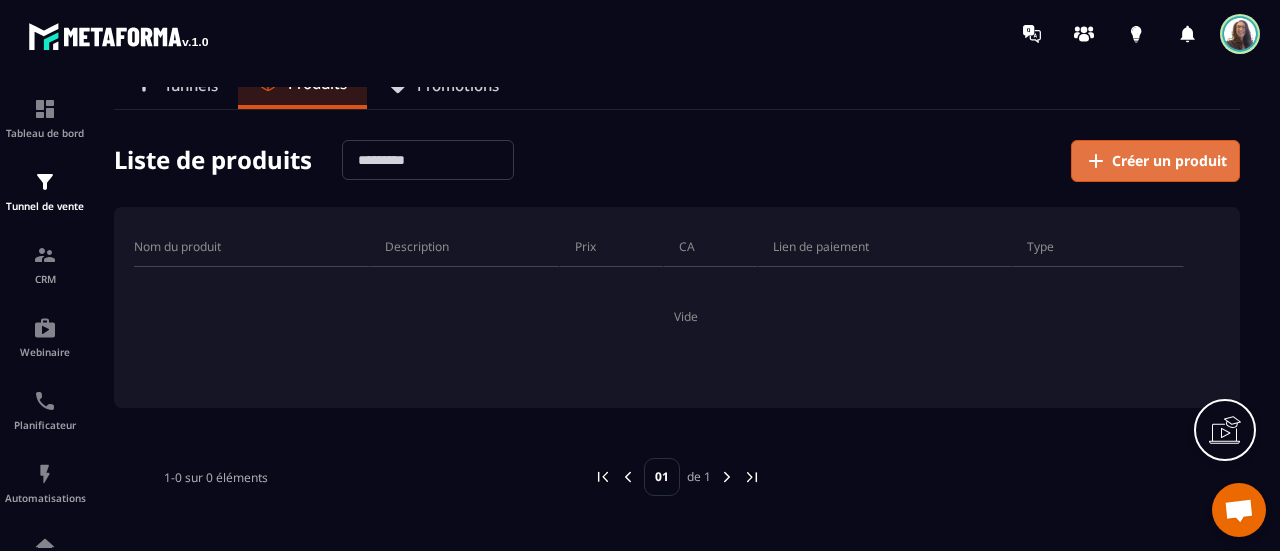 click on "Créer un produit" at bounding box center (1169, 161) 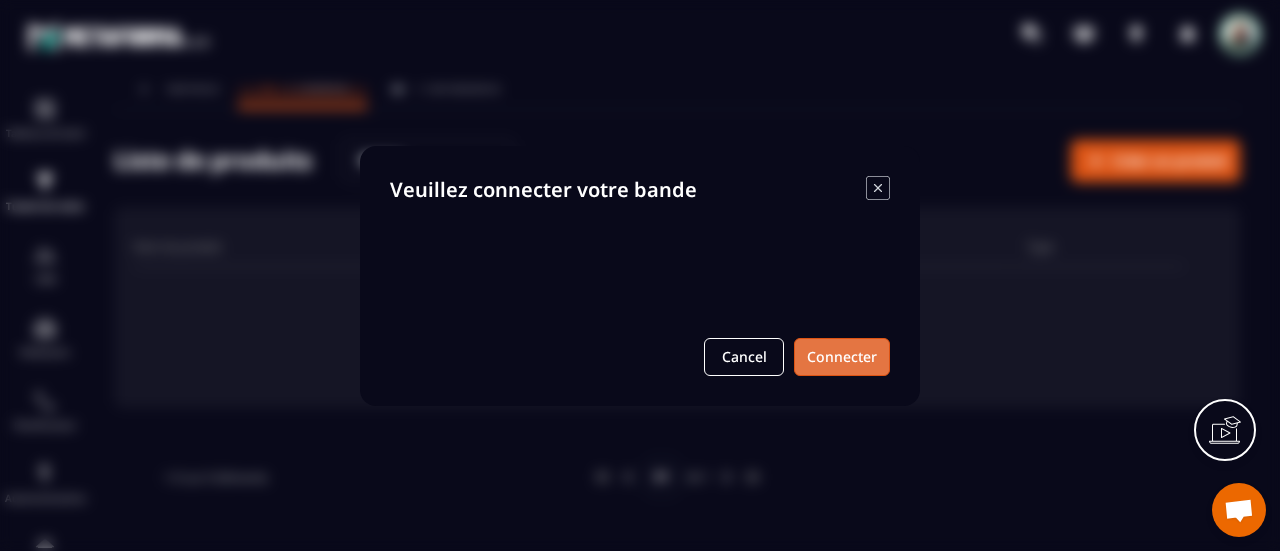 click on "Connecter" at bounding box center [842, 357] 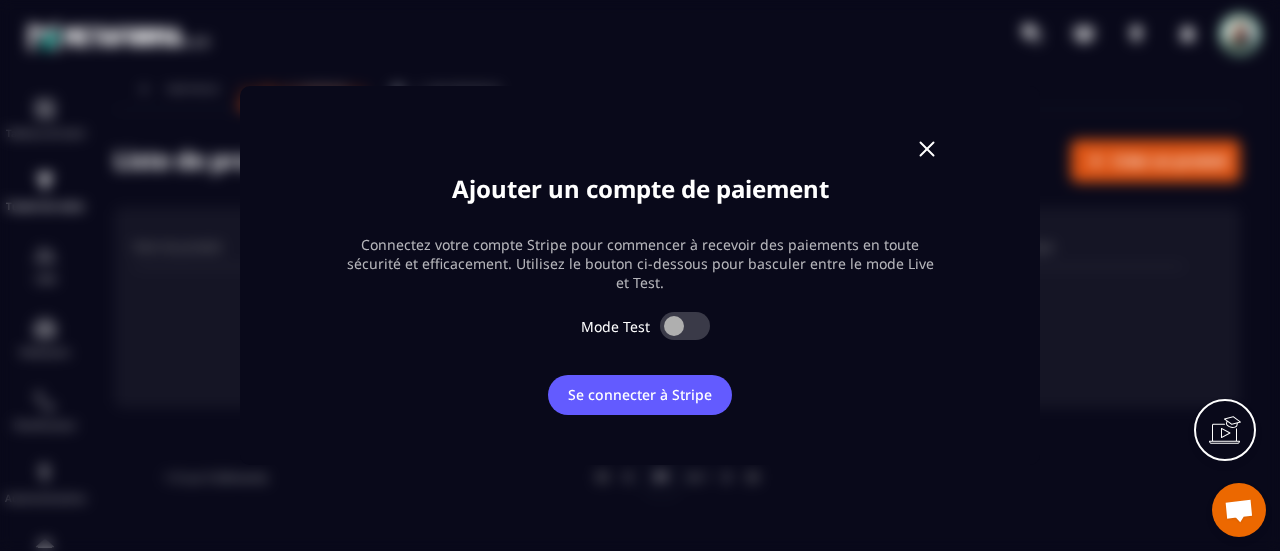 click at bounding box center [685, 326] 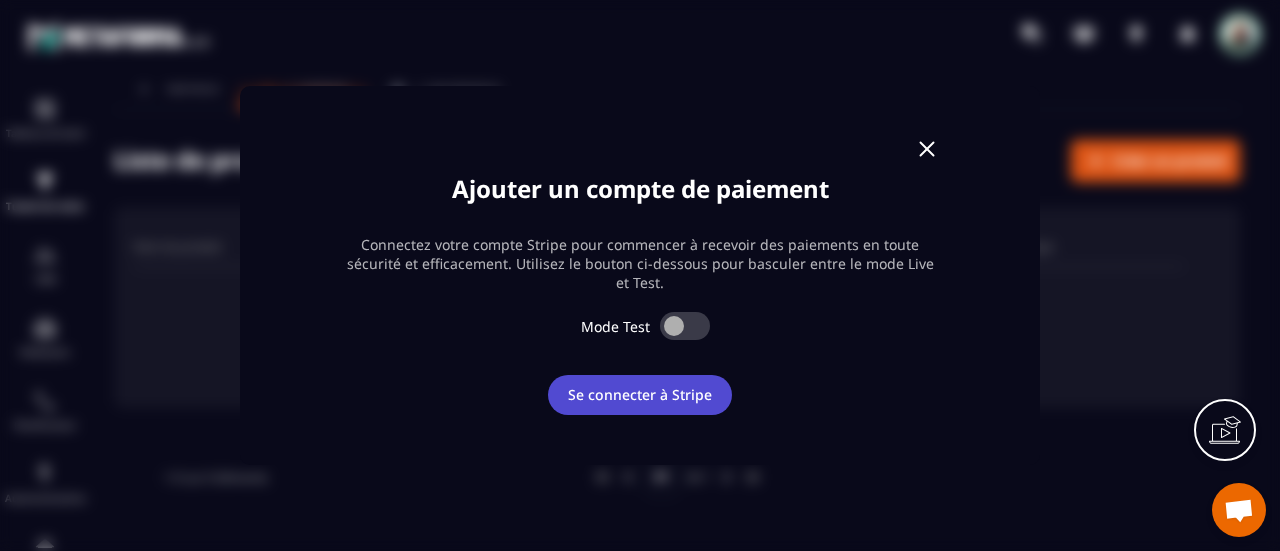 click on "Se connecter à Stripe" at bounding box center [640, 395] 